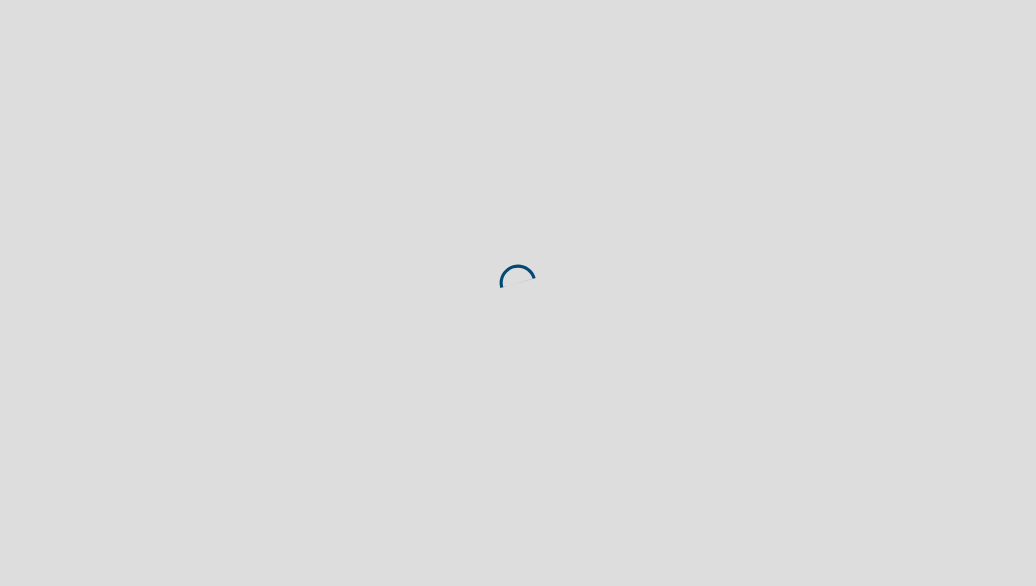 scroll, scrollTop: 0, scrollLeft: 0, axis: both 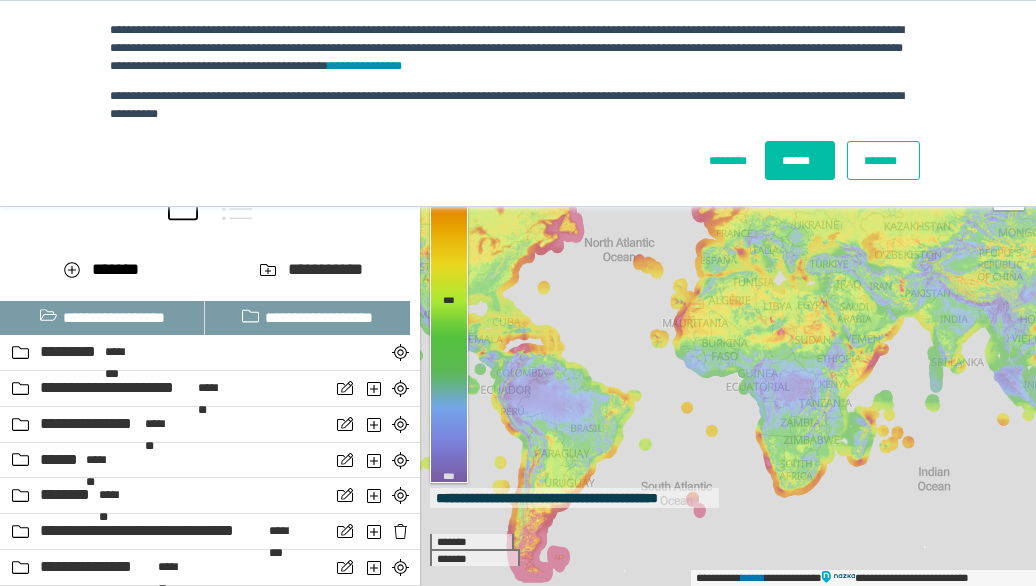 click on "*******" at bounding box center (883, 160) 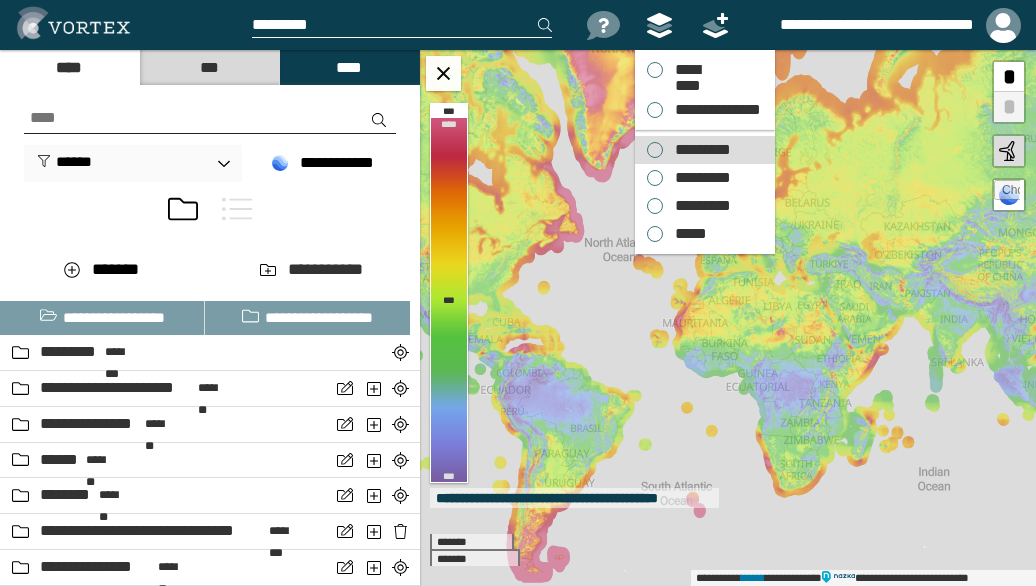 click on "*********" at bounding box center (698, 150) 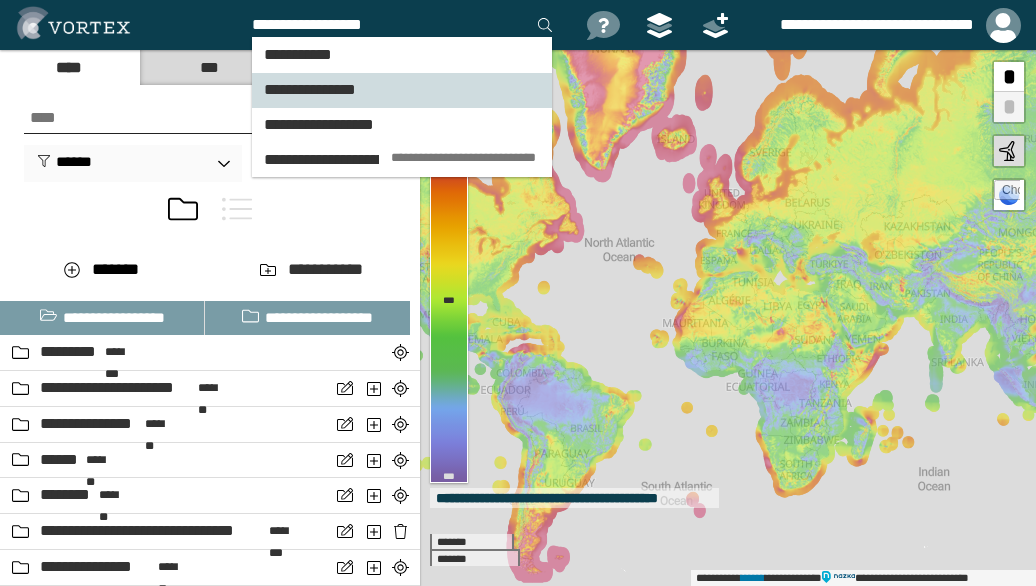 type on "**********" 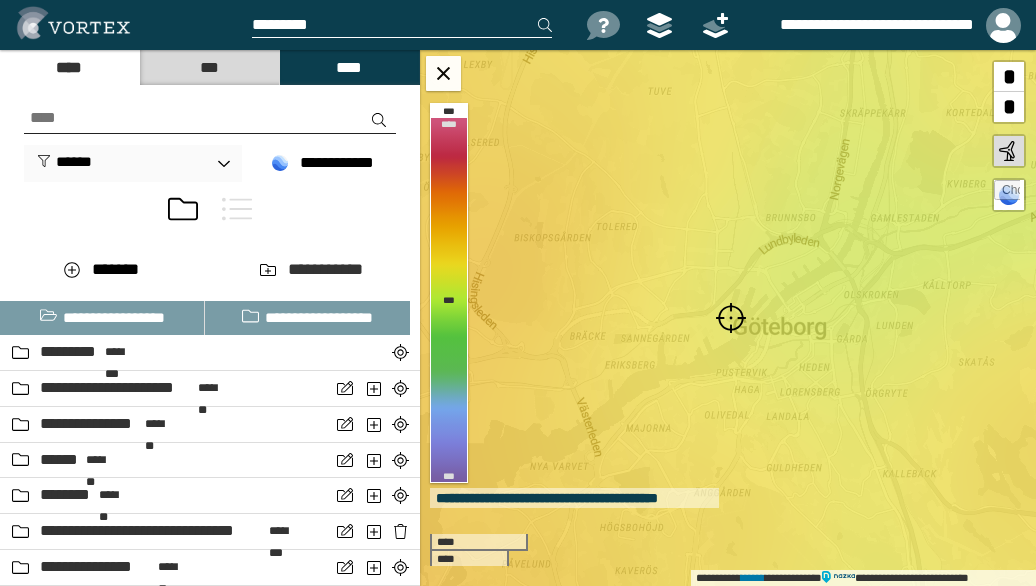 click at bounding box center [731, 318] 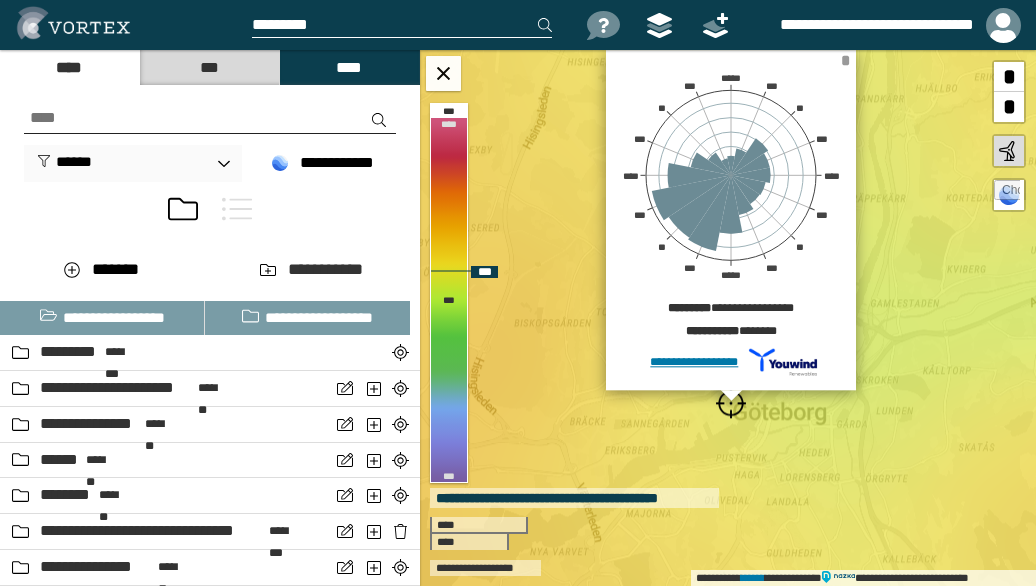 click on "*" at bounding box center (845, 60) 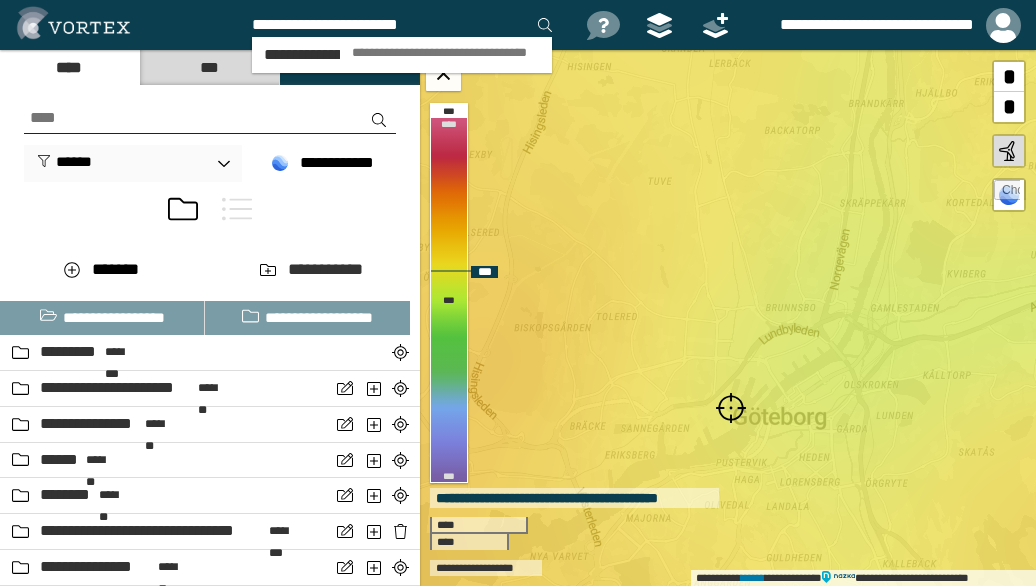 type on "**********" 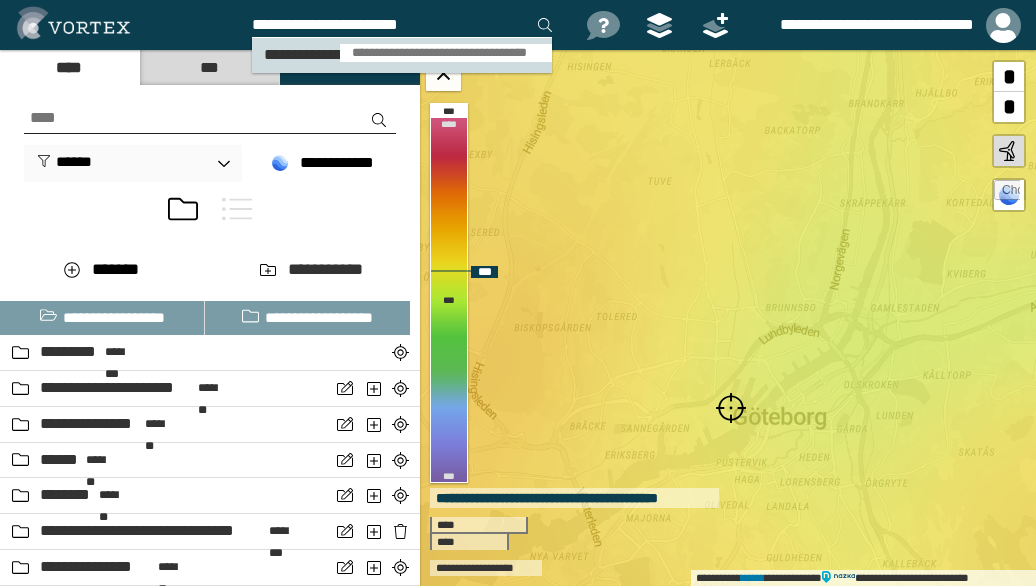 click on "**********" at bounding box center (446, 53) 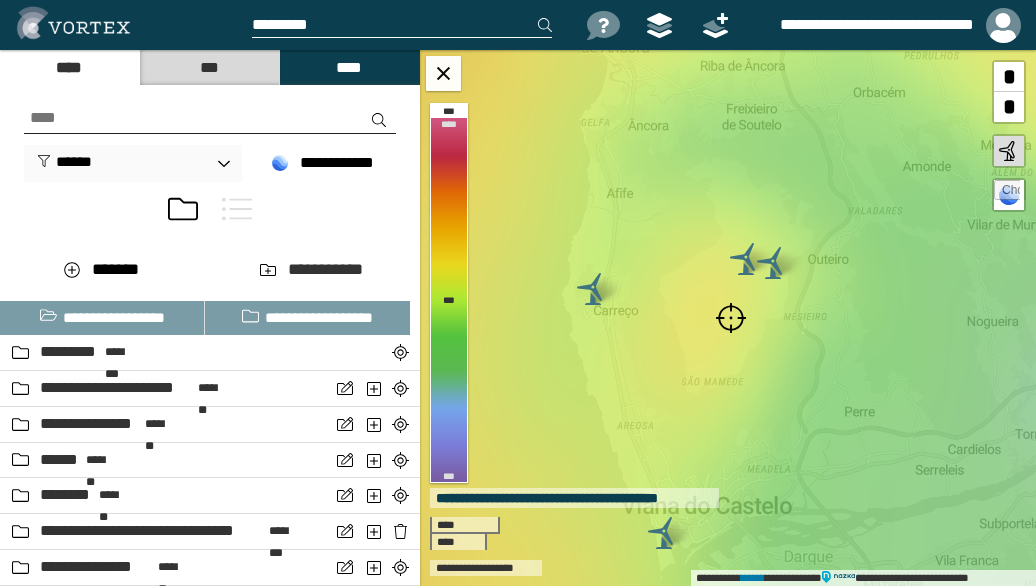 click at bounding box center [731, 318] 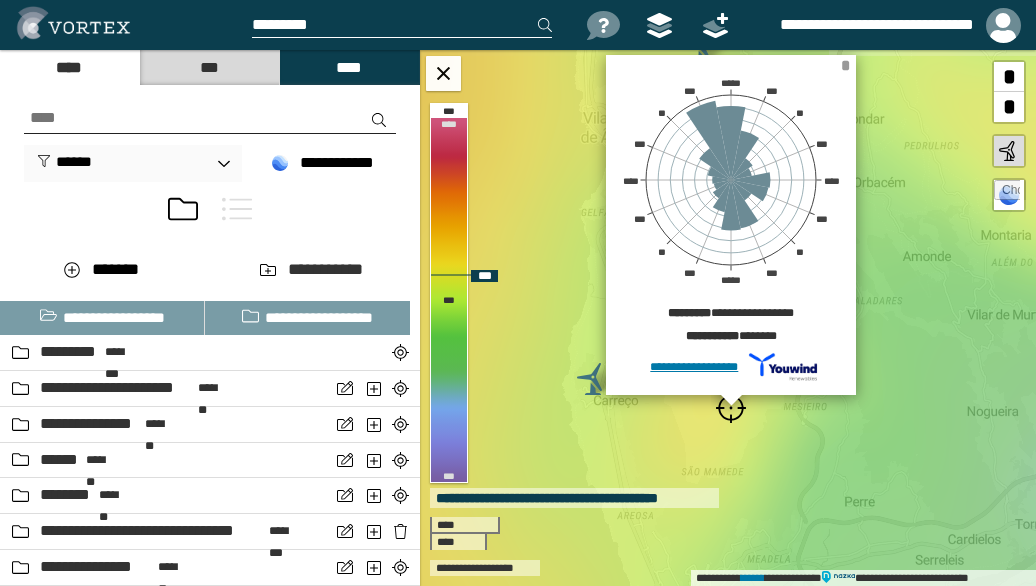 click on "*" at bounding box center (845, 65) 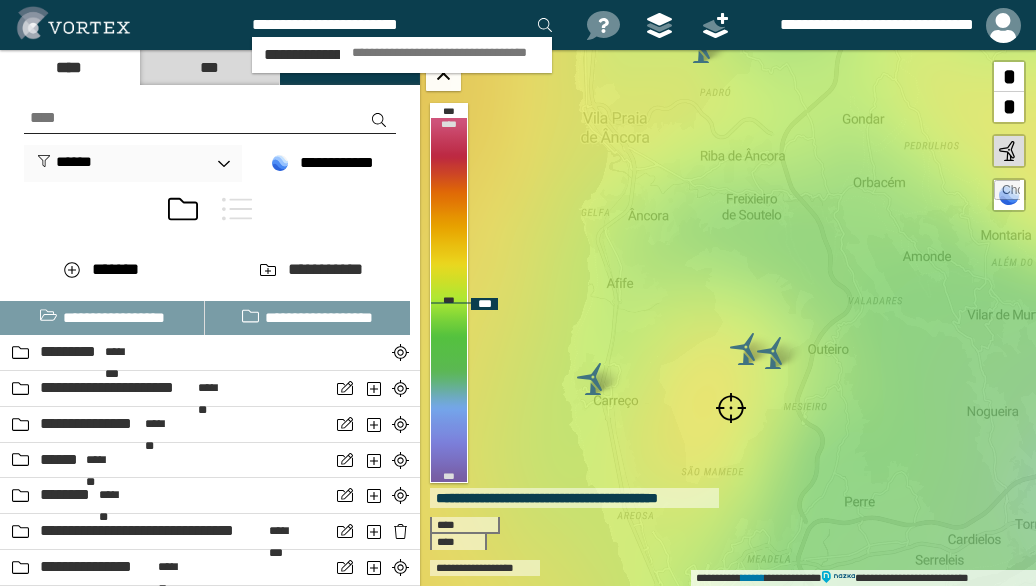 type on "**********" 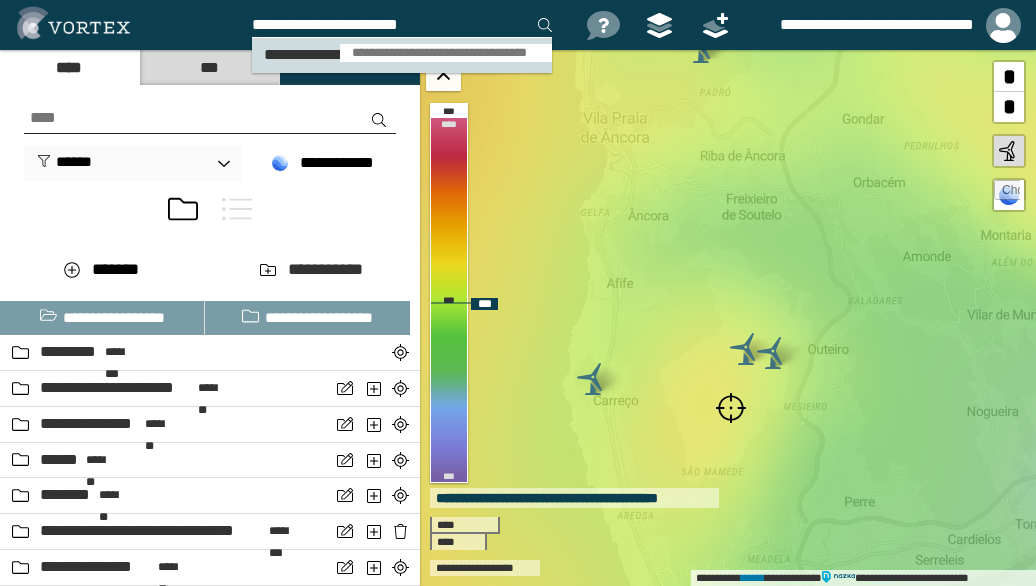 click on "**********" at bounding box center [446, 53] 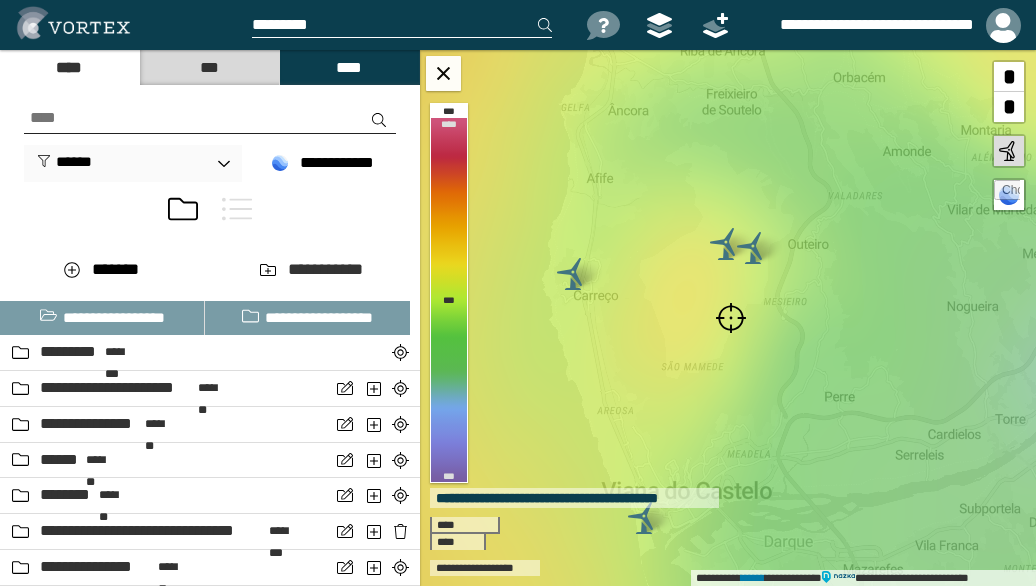 click at bounding box center [731, 318] 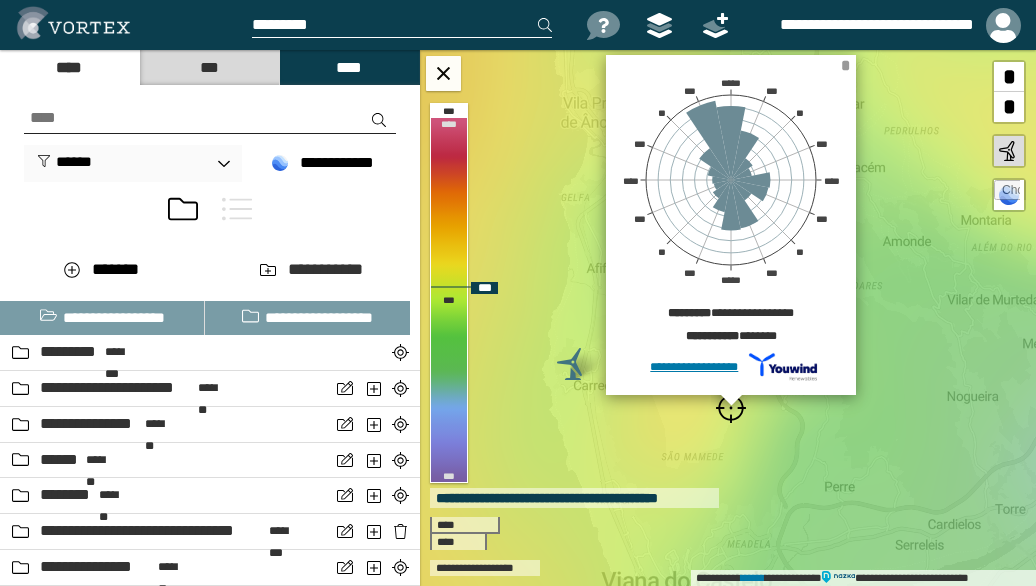 click on "*" at bounding box center [845, 65] 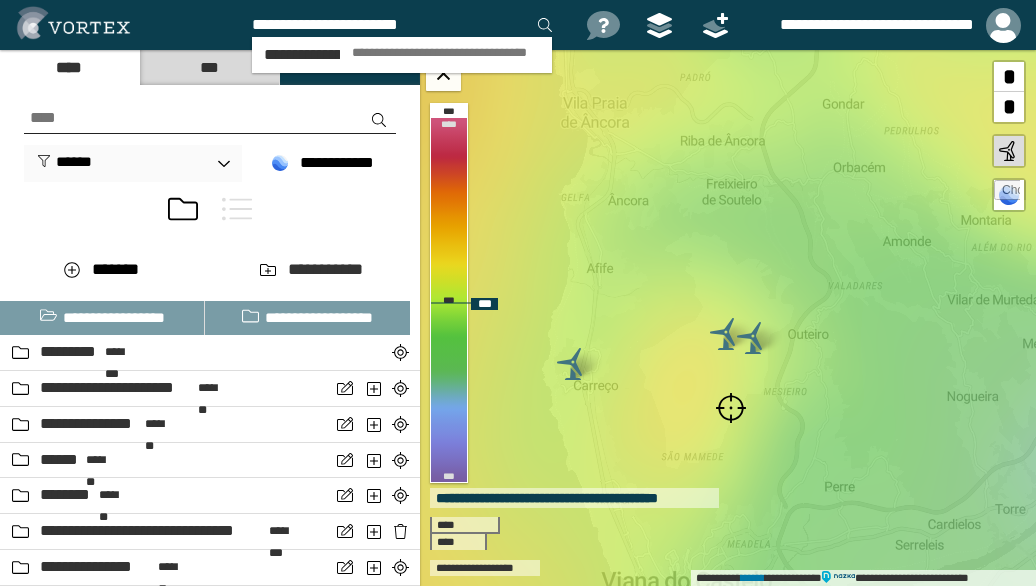 type on "**********" 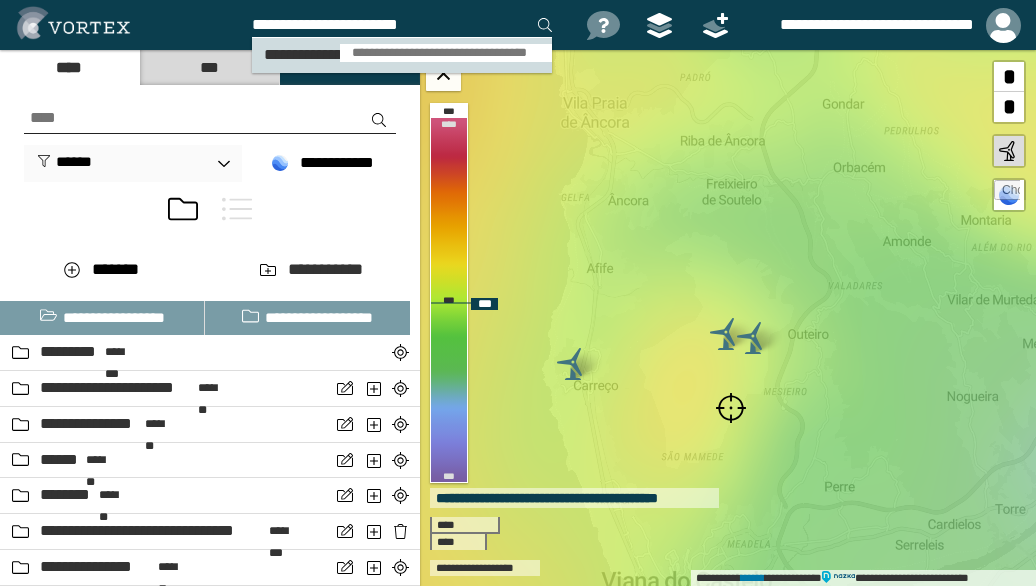 click on "**********" at bounding box center (446, 53) 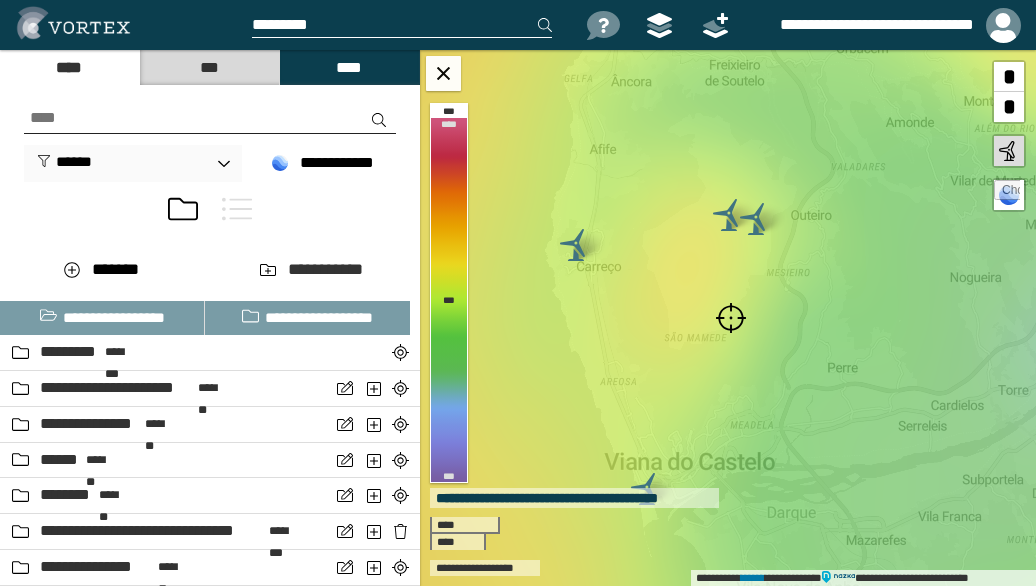 click at bounding box center (731, 318) 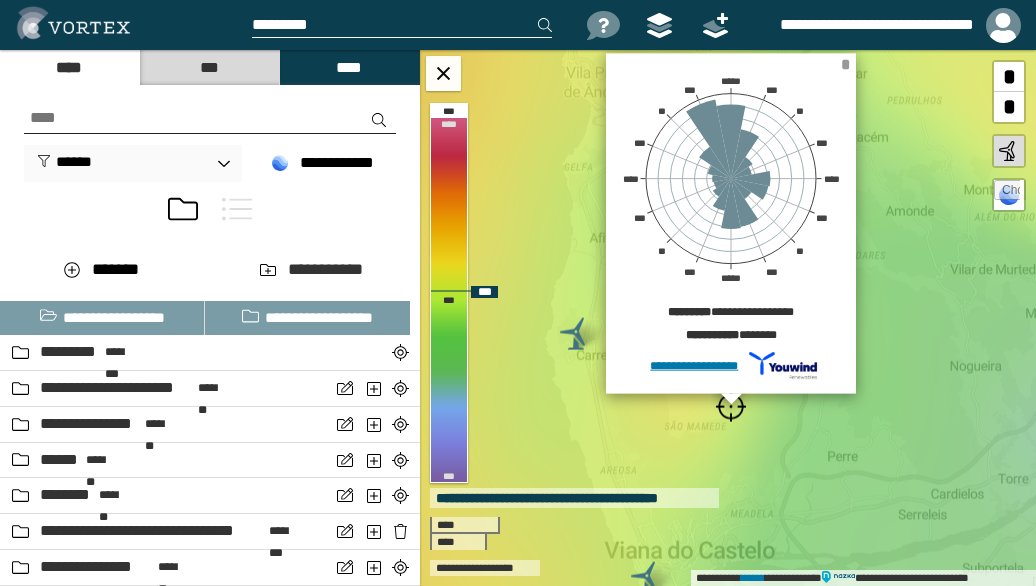 click on "*" at bounding box center [845, 64] 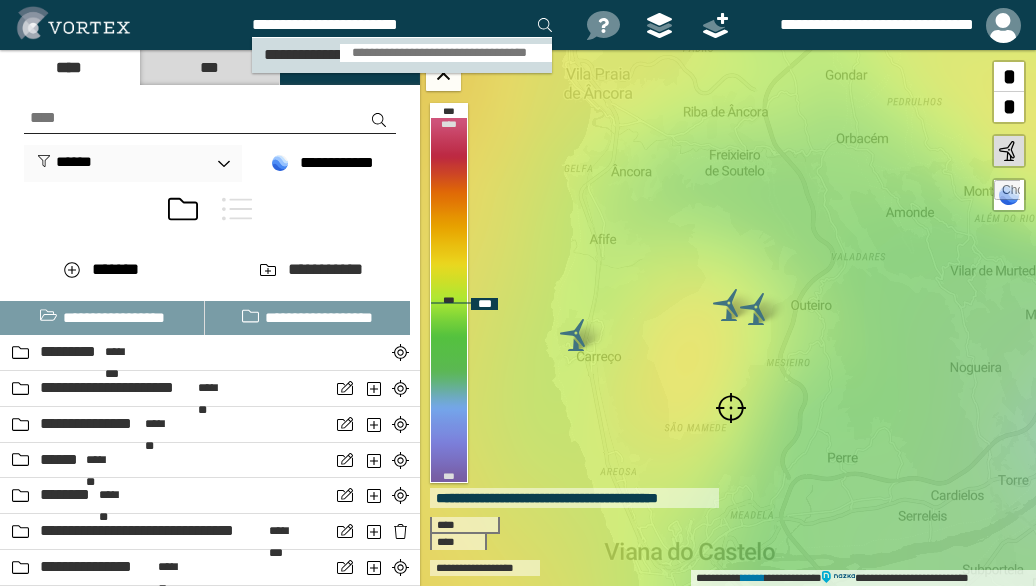 type on "**********" 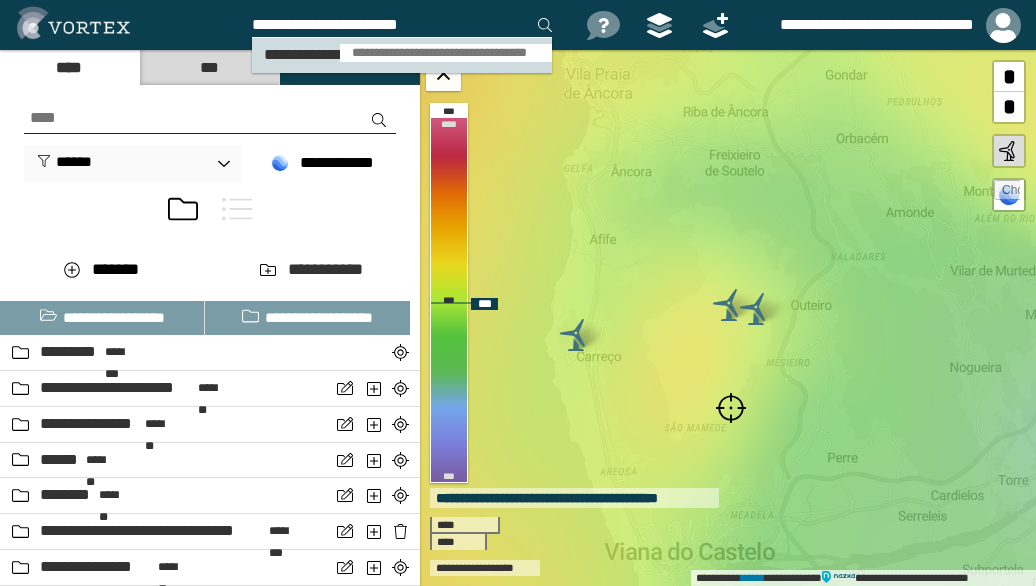 click on "**********" at bounding box center (446, 53) 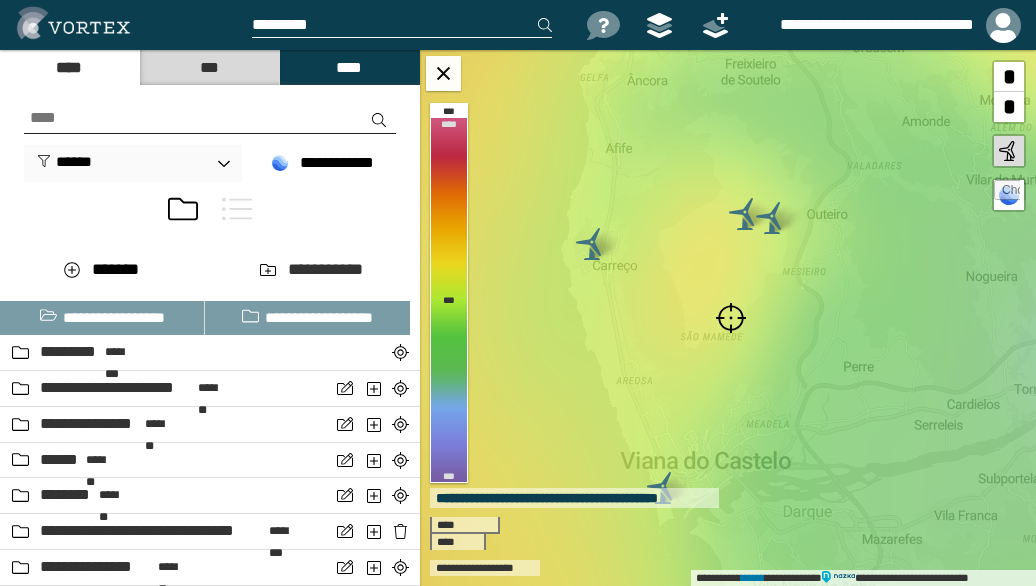 click at bounding box center (731, 318) 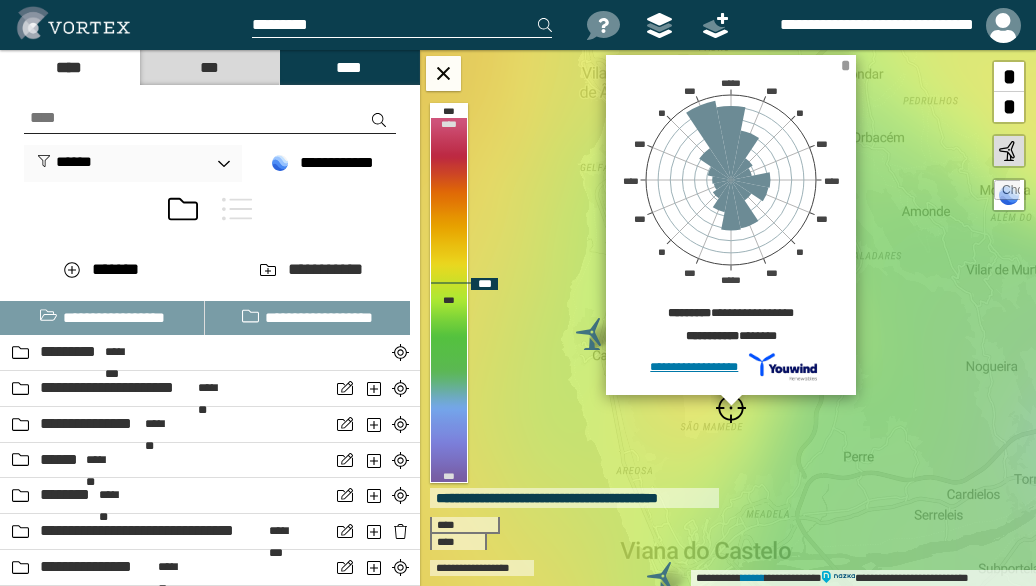 click on "*" at bounding box center (845, 65) 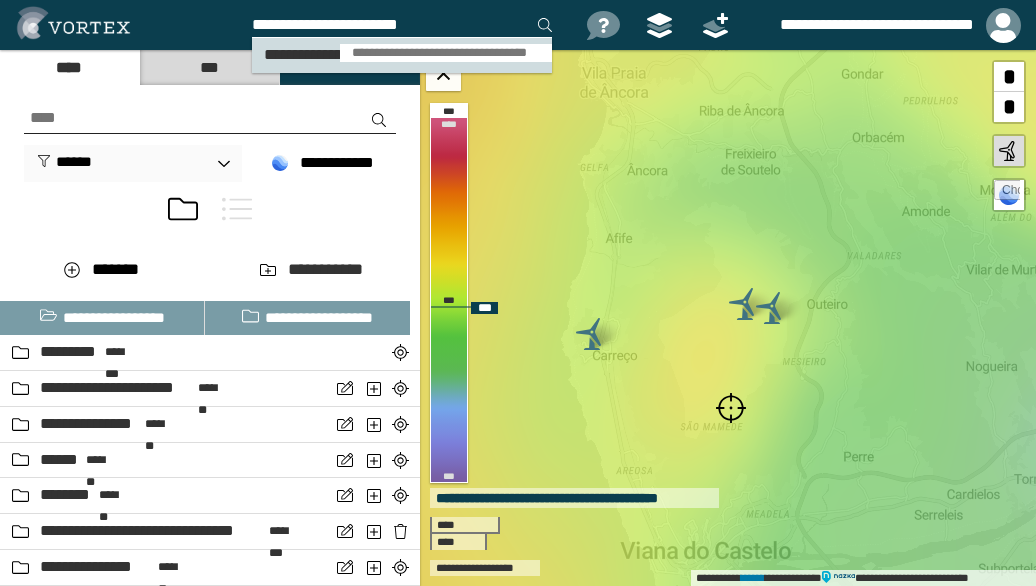 type on "**********" 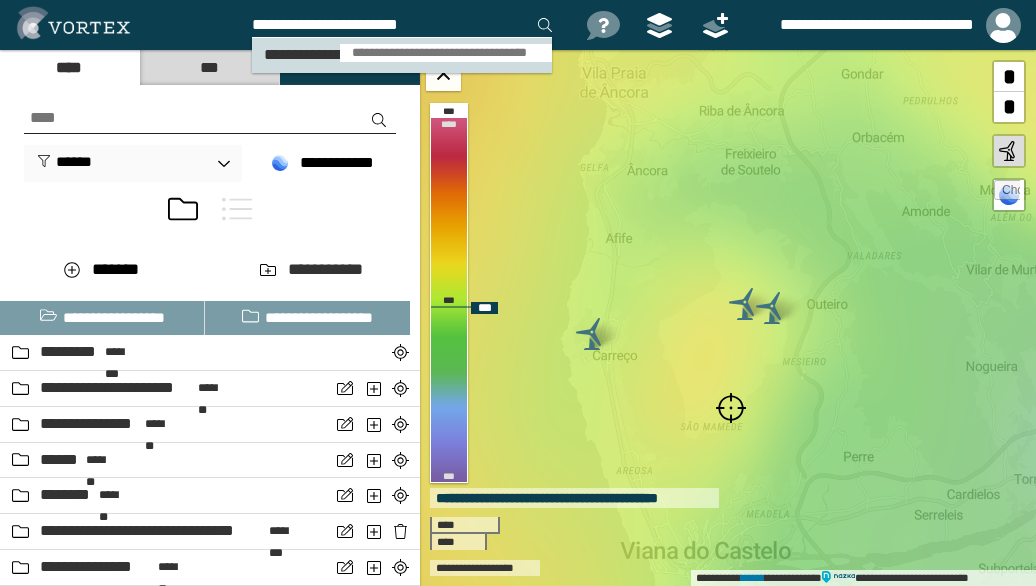 click on "**********" at bounding box center (446, 53) 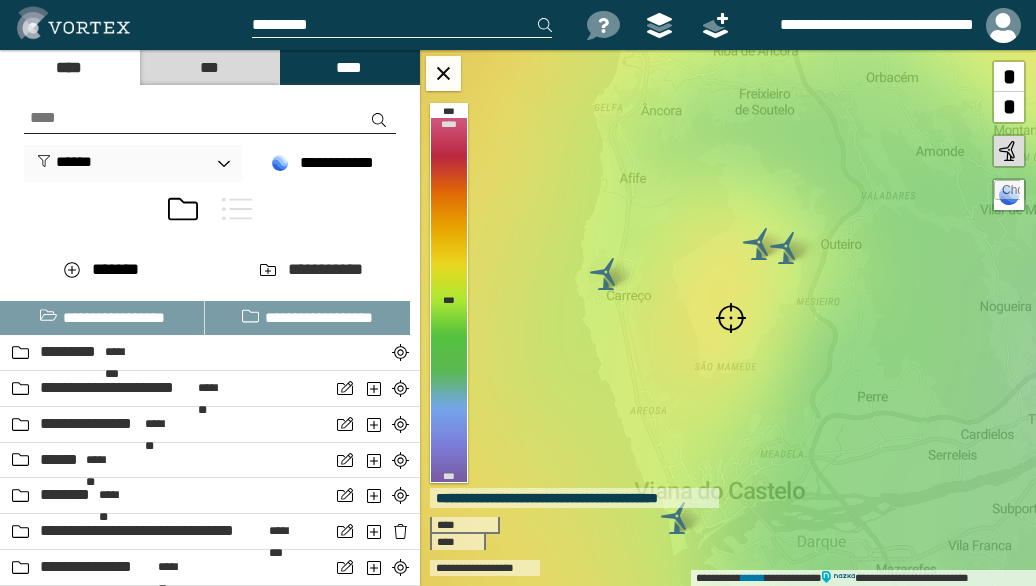 click at bounding box center [731, 318] 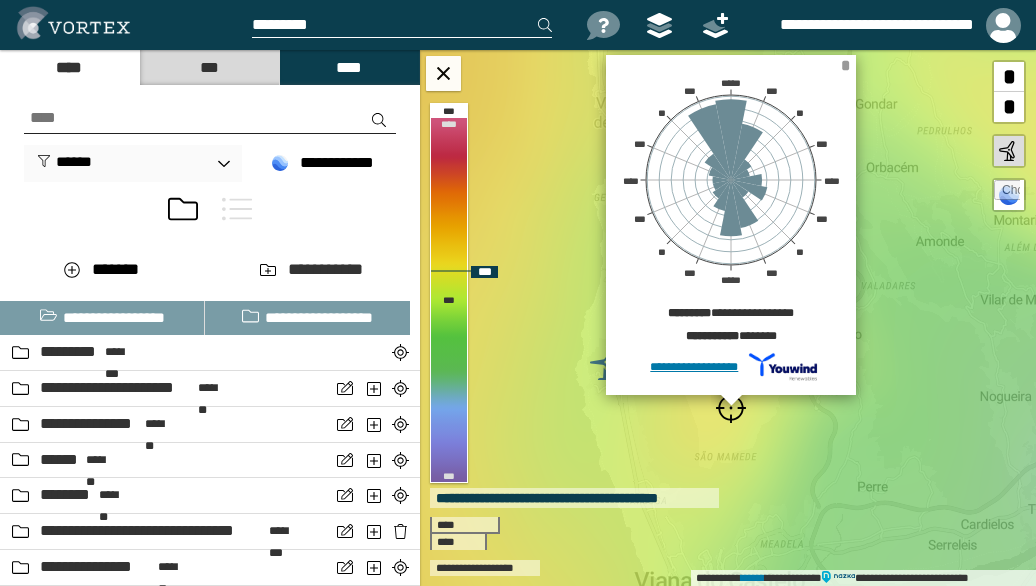 click on "*" at bounding box center [845, 65] 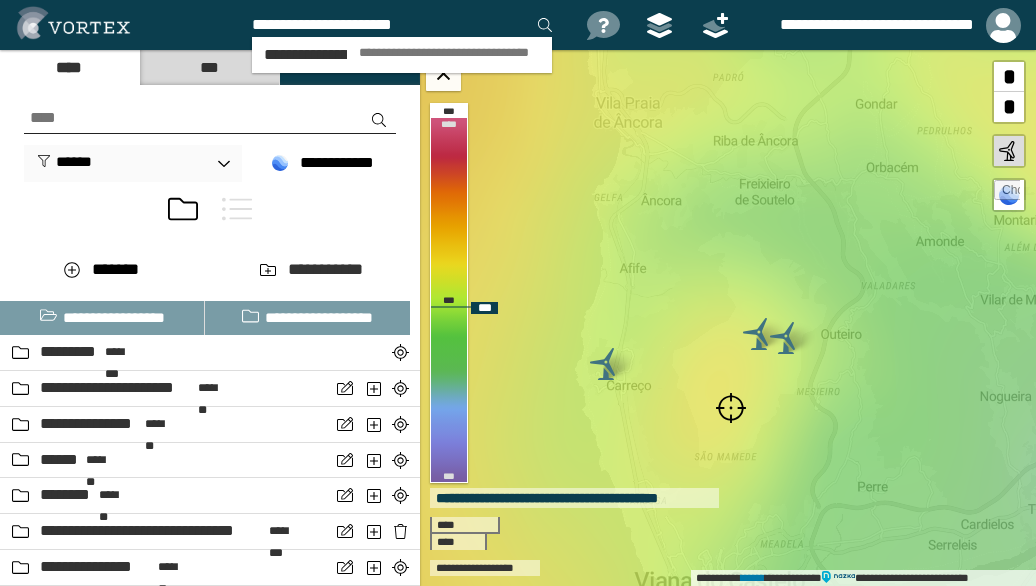 type on "**********" 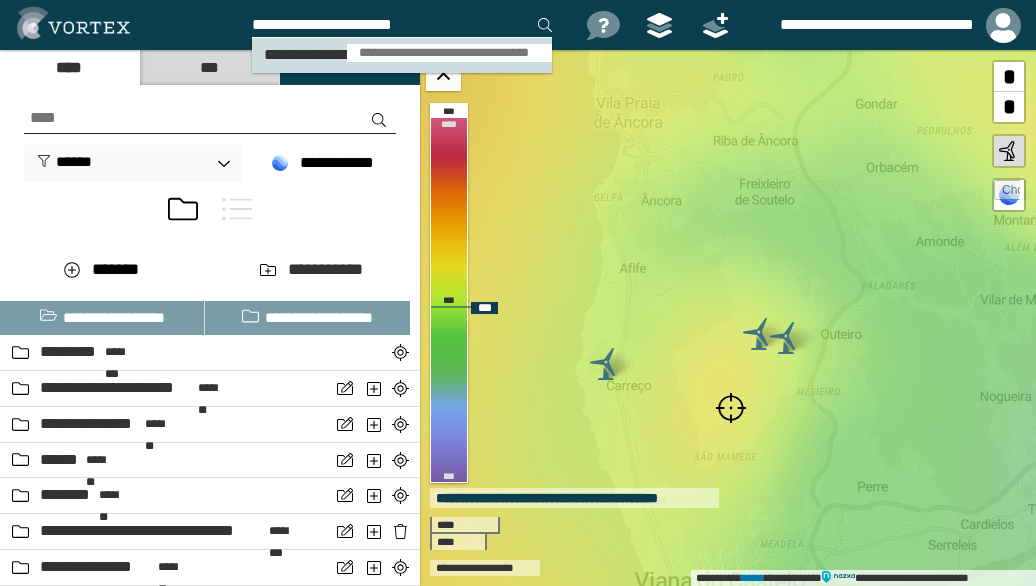 click on "**********" at bounding box center (449, 53) 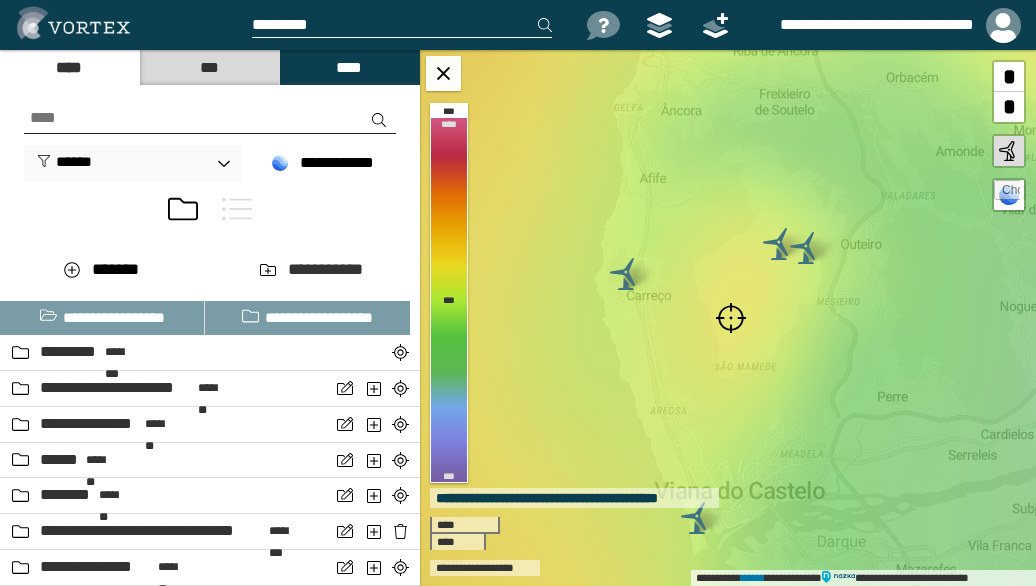 click at bounding box center (731, 318) 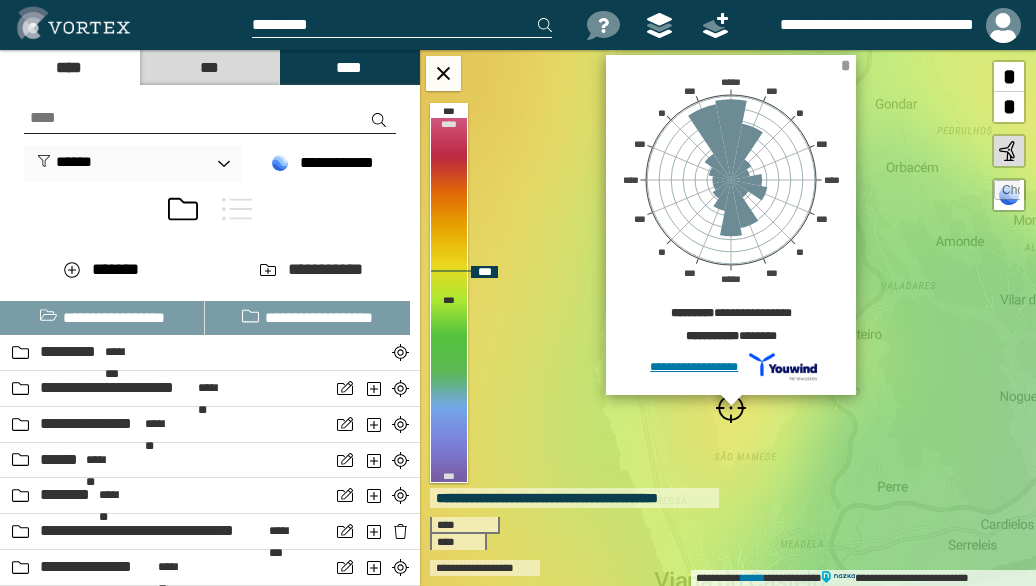 click on "*" at bounding box center (845, 65) 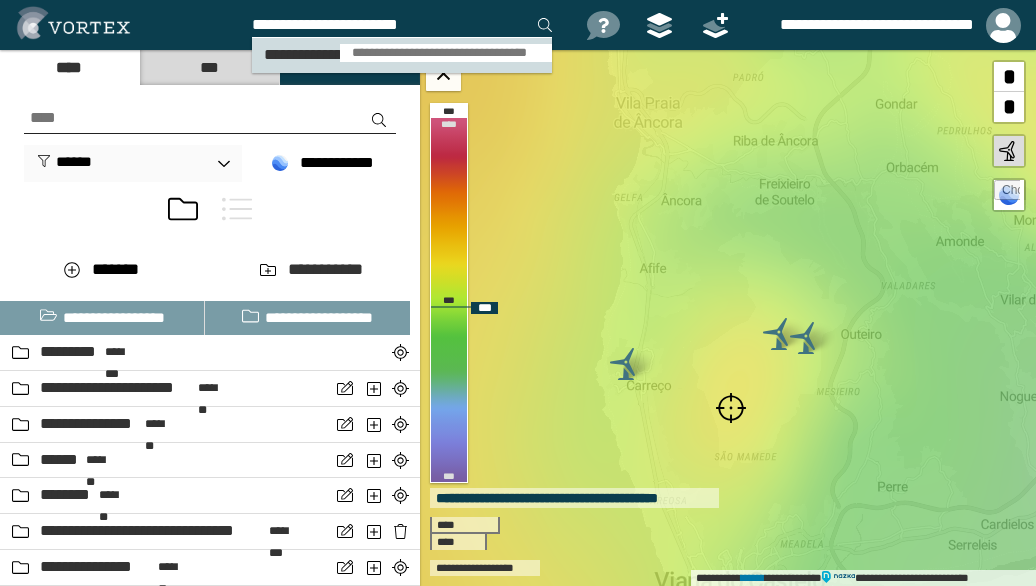 type on "**********" 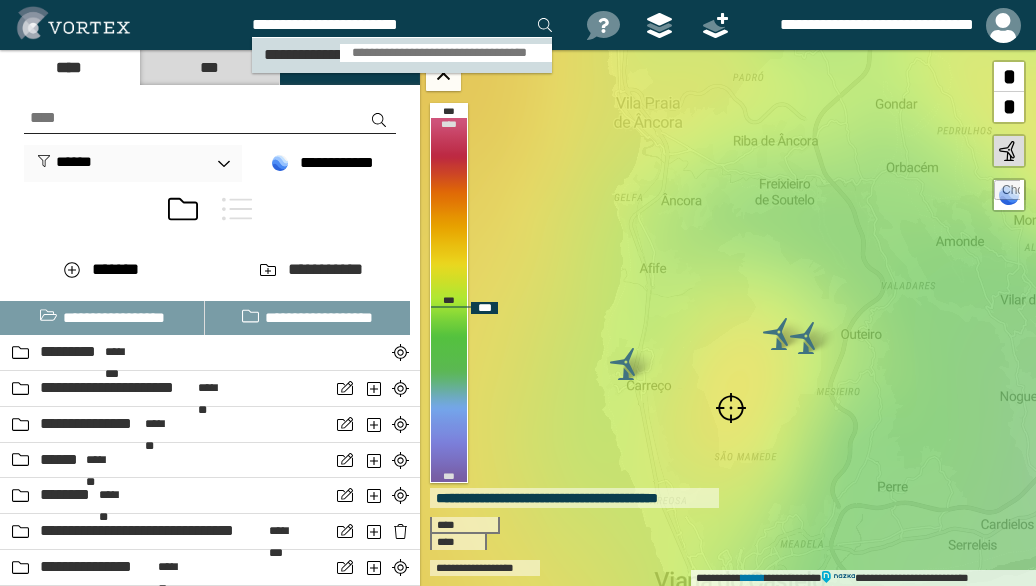 click on "**********" at bounding box center (446, 53) 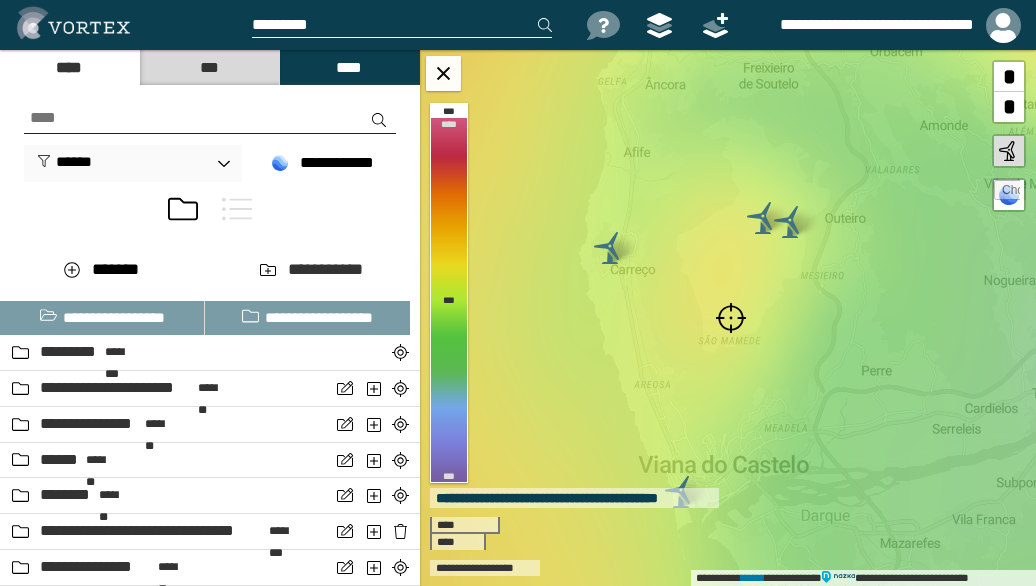 click at bounding box center (731, 318) 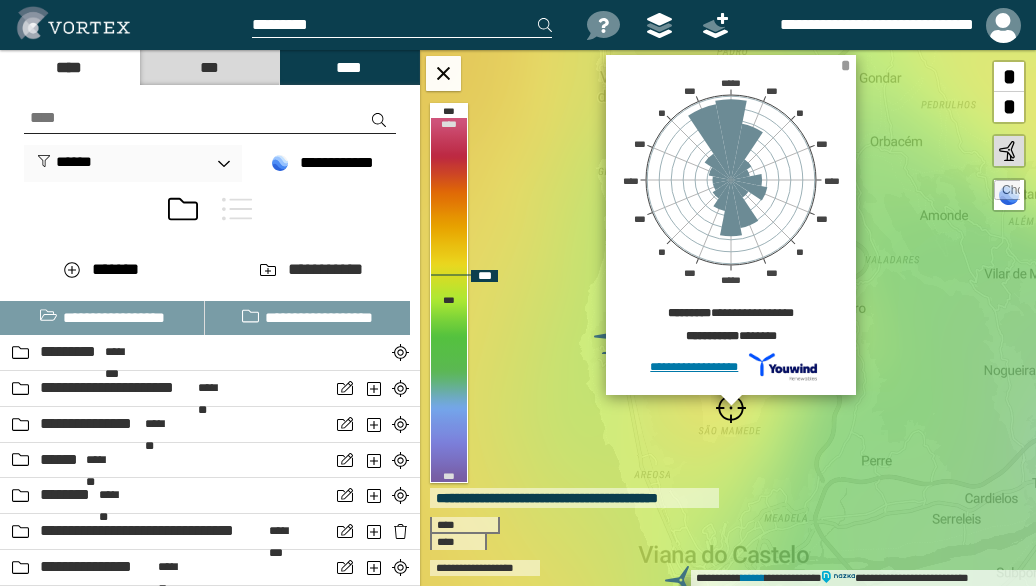 click on "*" at bounding box center (845, 65) 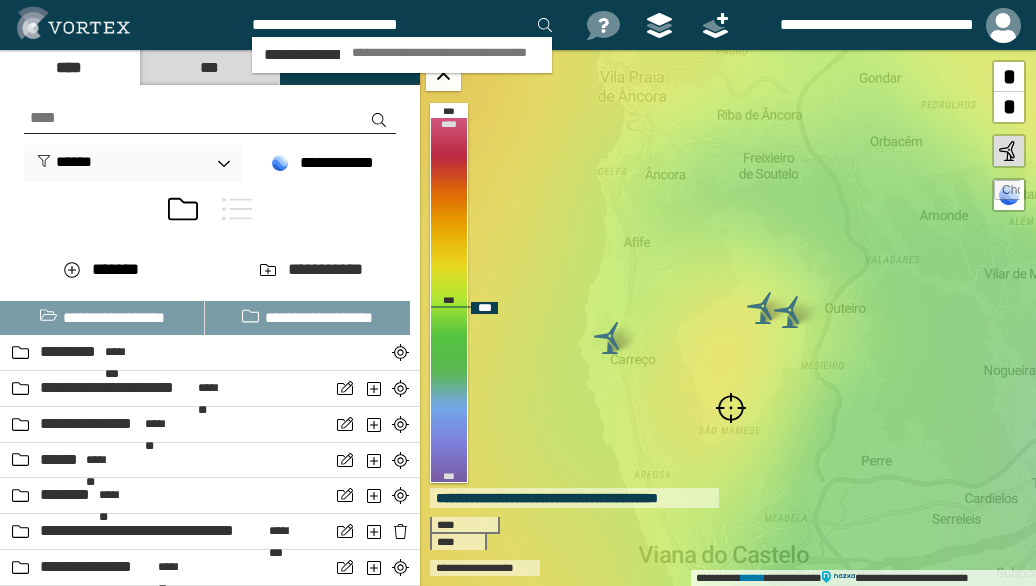 type on "**********" 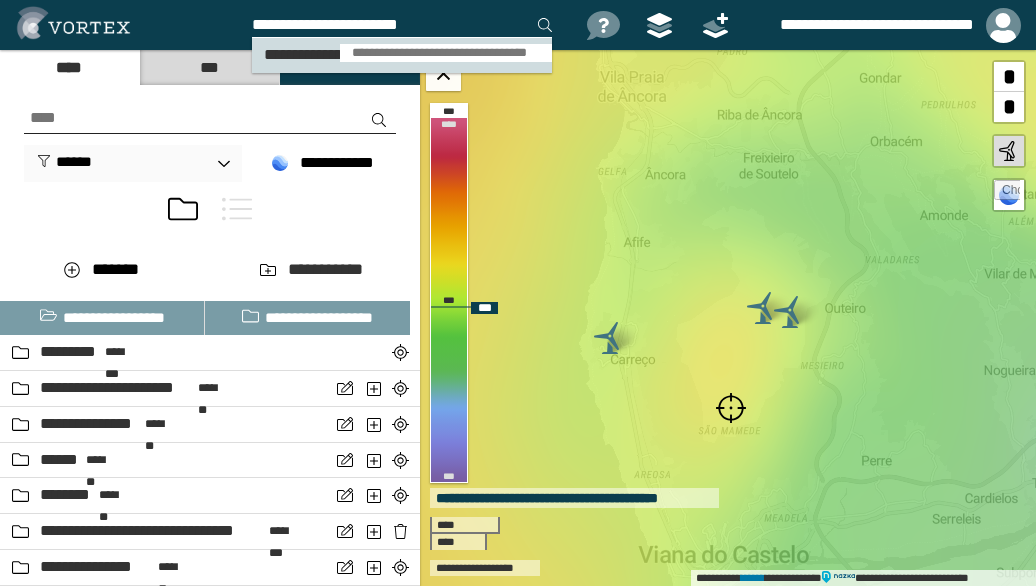 click on "**********" at bounding box center (446, 53) 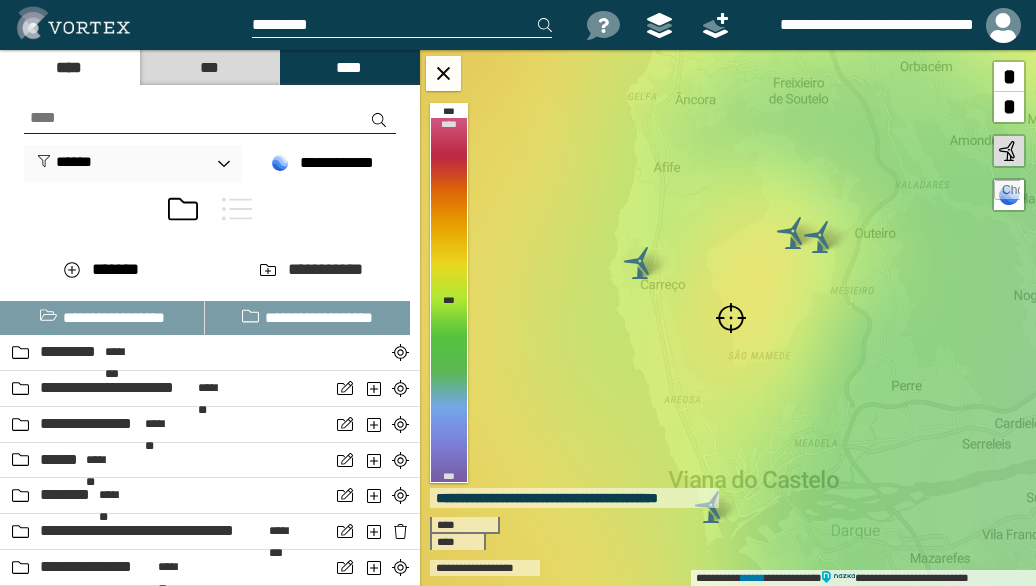 click at bounding box center [731, 318] 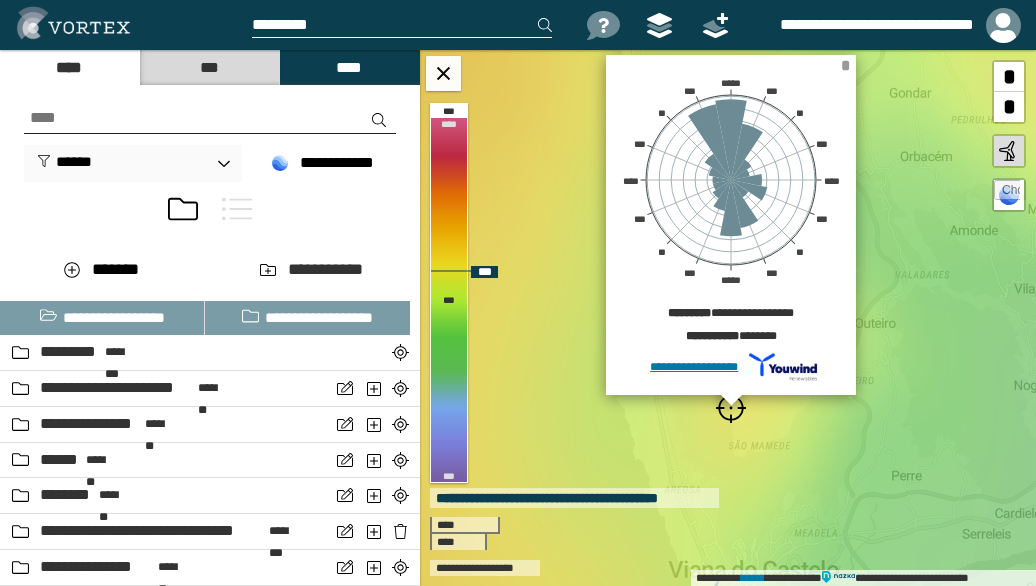 click on "*" at bounding box center [845, 65] 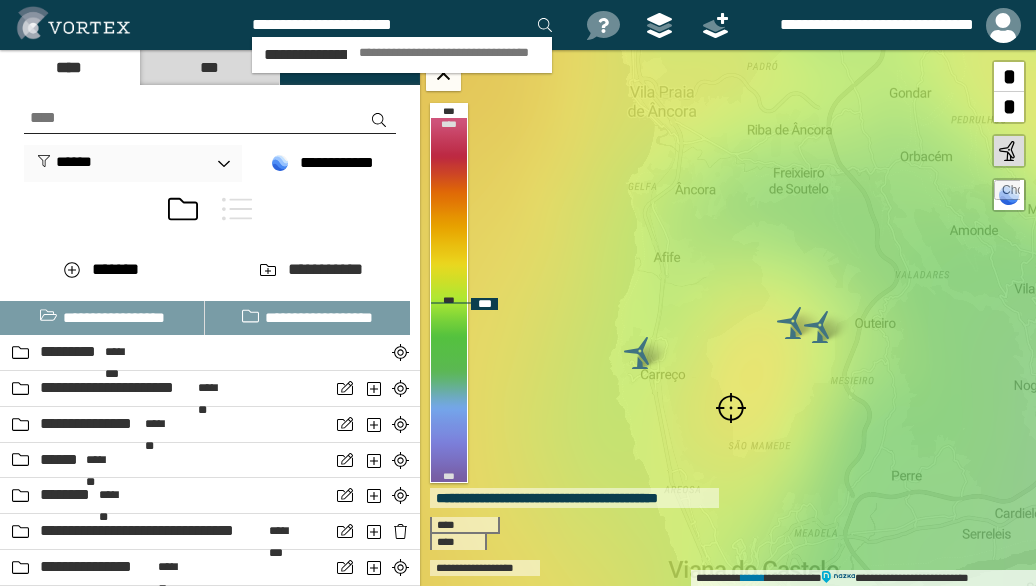 type on "**********" 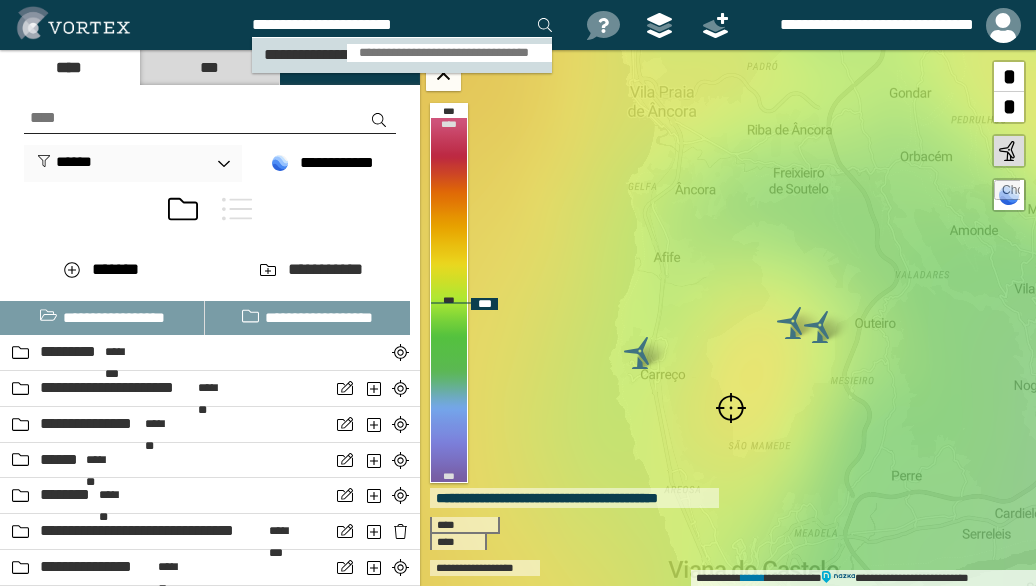 click on "**********" at bounding box center [449, 53] 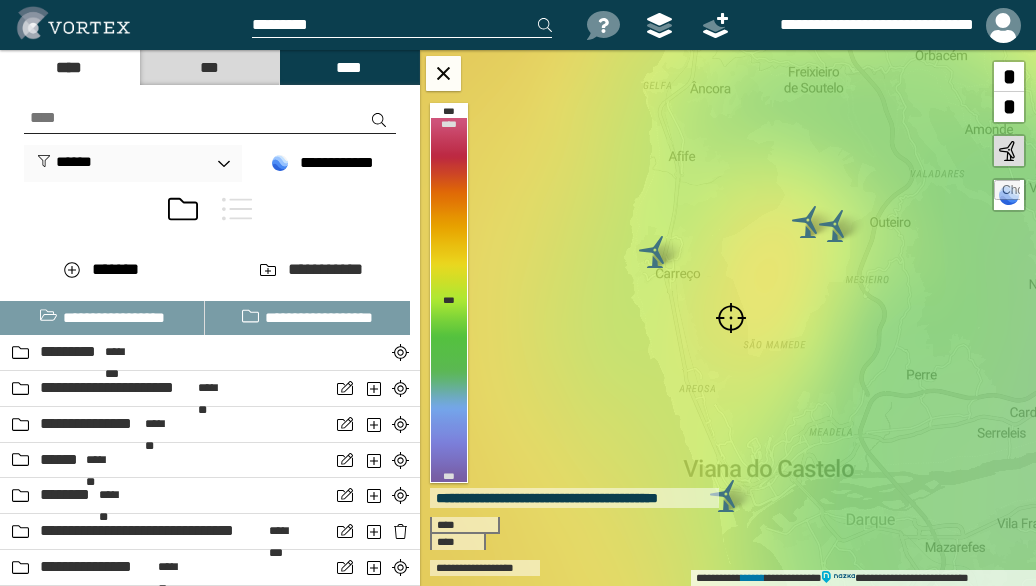 click at bounding box center [731, 318] 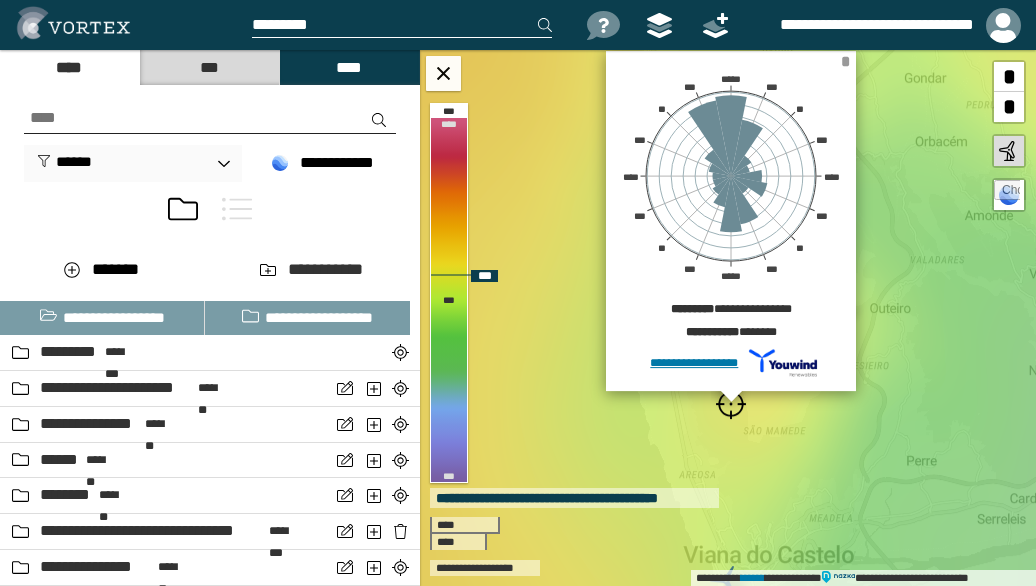 click on "*" at bounding box center (845, 61) 